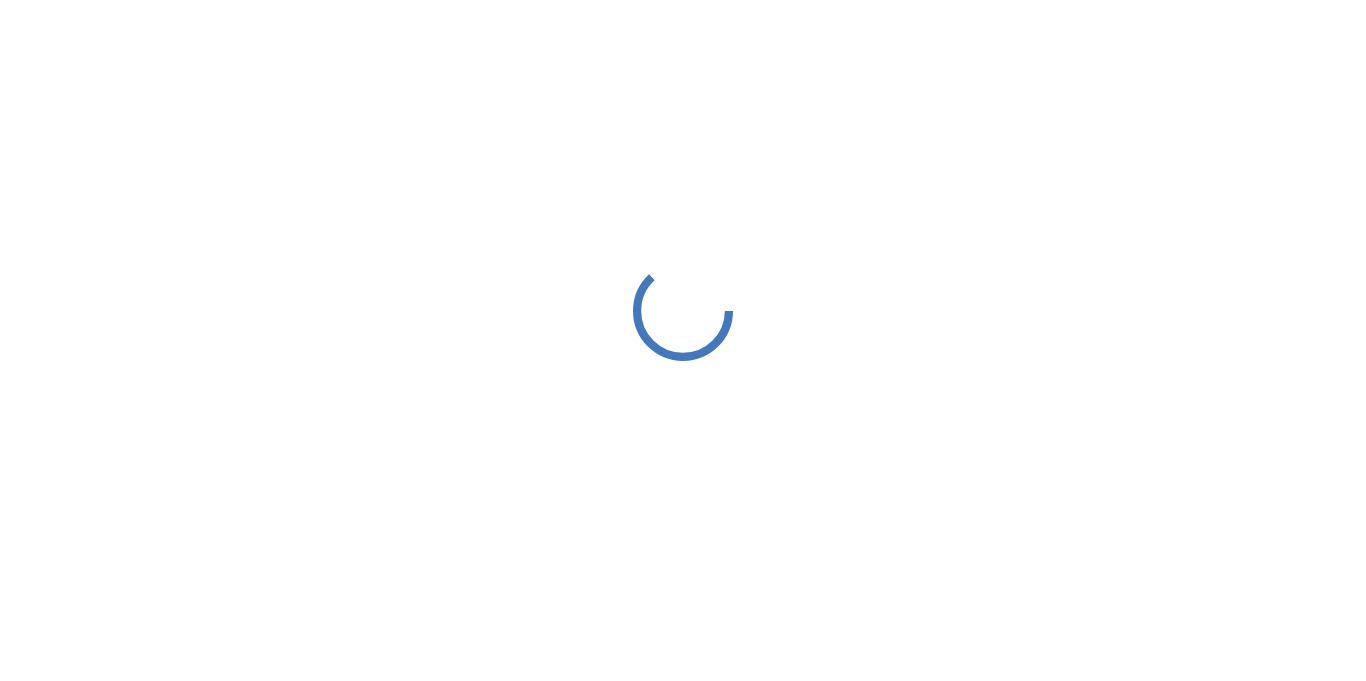 scroll, scrollTop: 0, scrollLeft: 0, axis: both 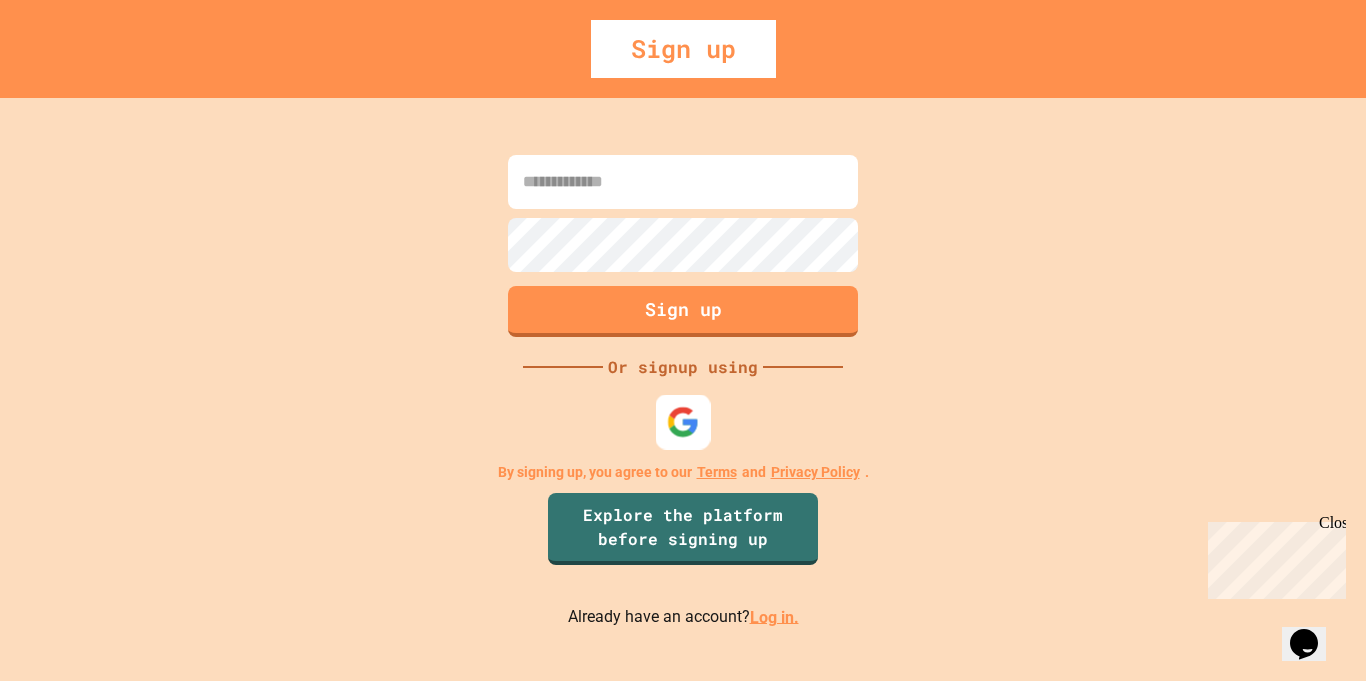 click at bounding box center [683, 421] 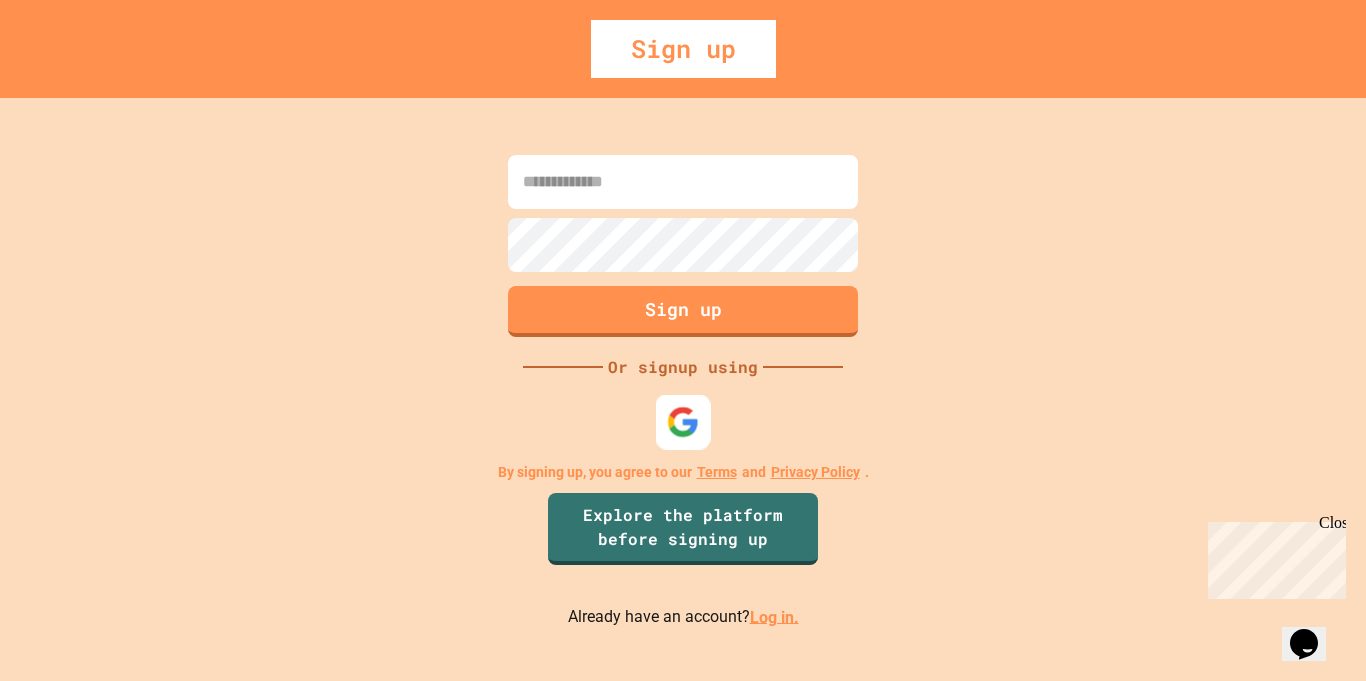scroll, scrollTop: 0, scrollLeft: 0, axis: both 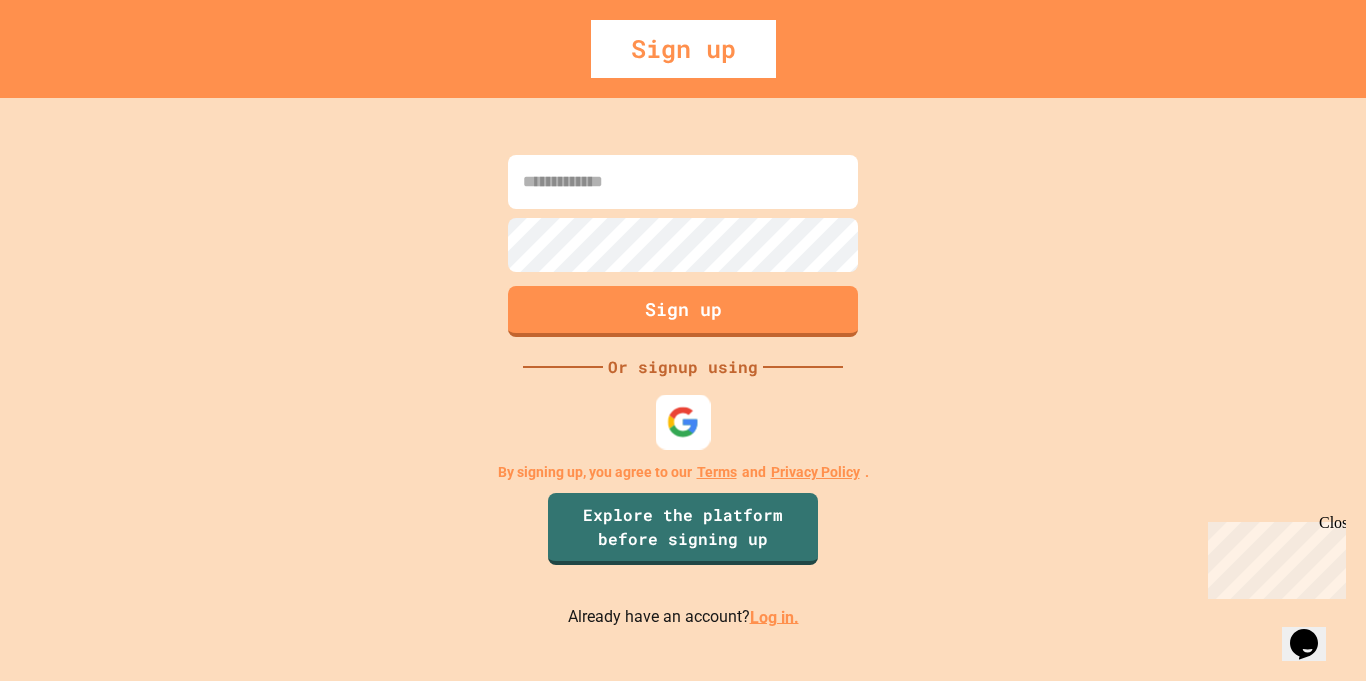click at bounding box center [683, 421] 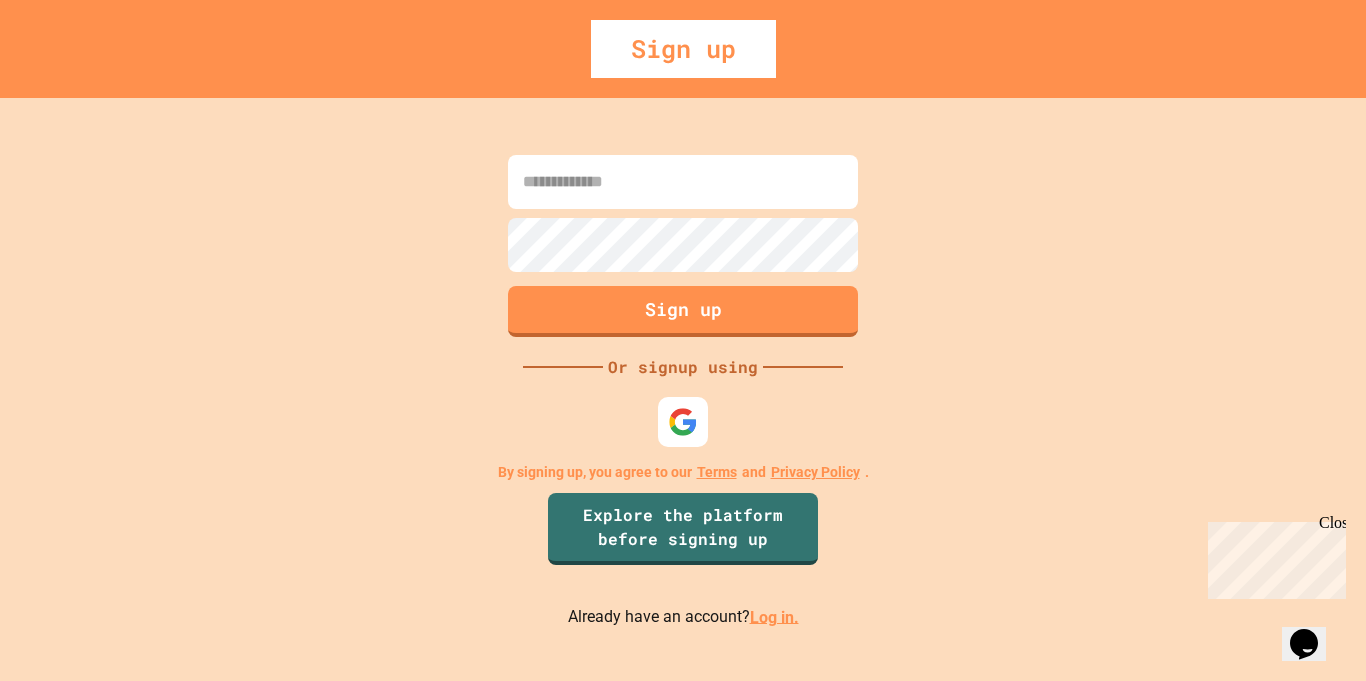 click on "Sign up" at bounding box center [683, 49] 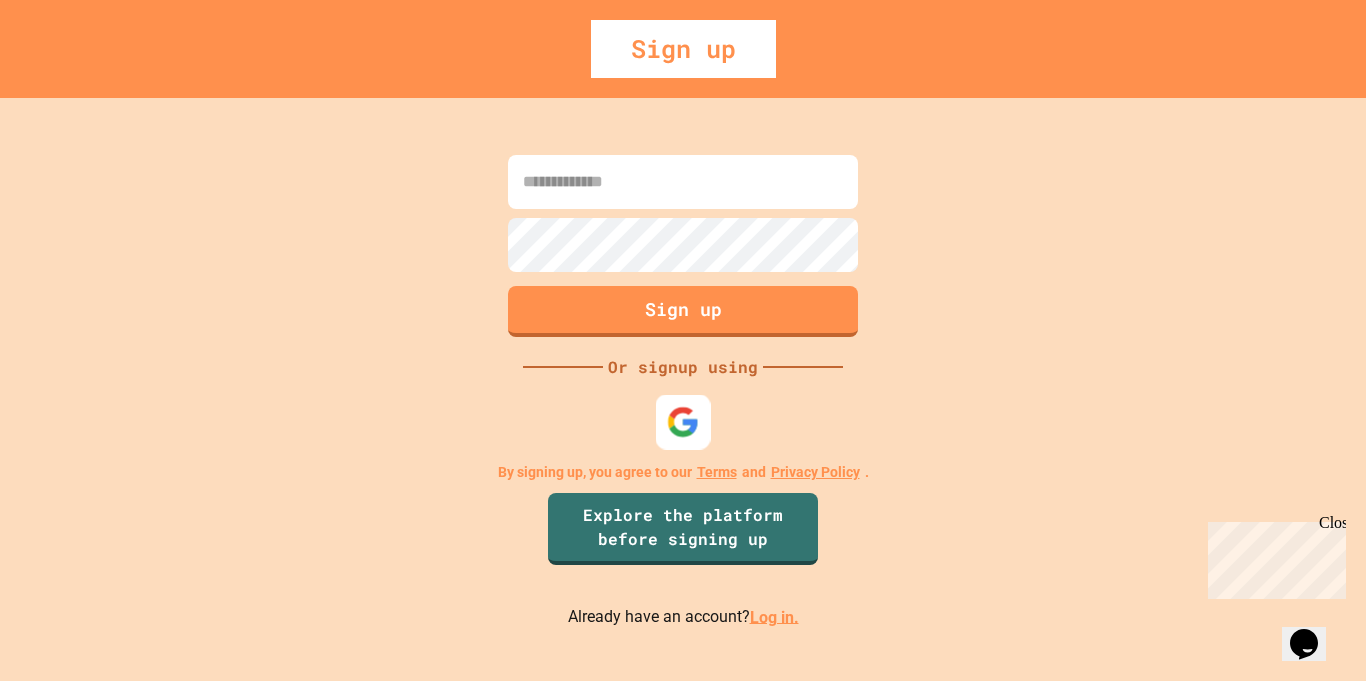 click at bounding box center [683, 421] 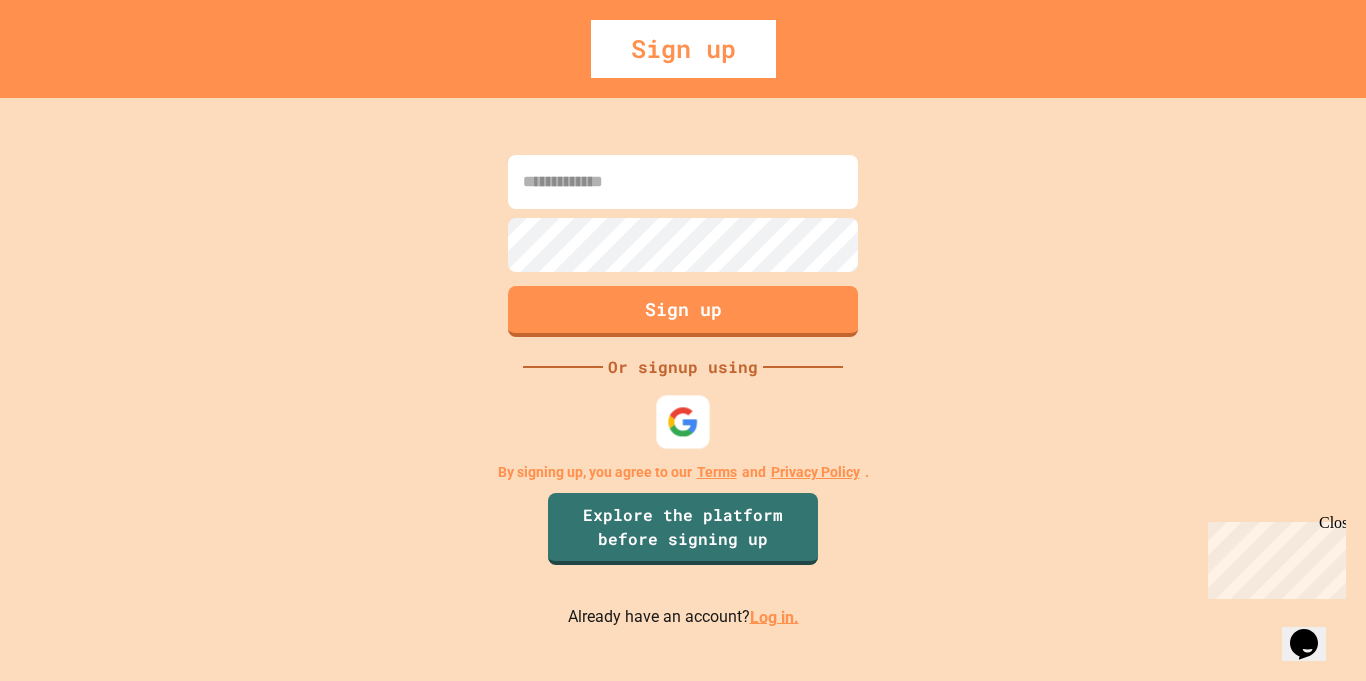click at bounding box center [683, 422] 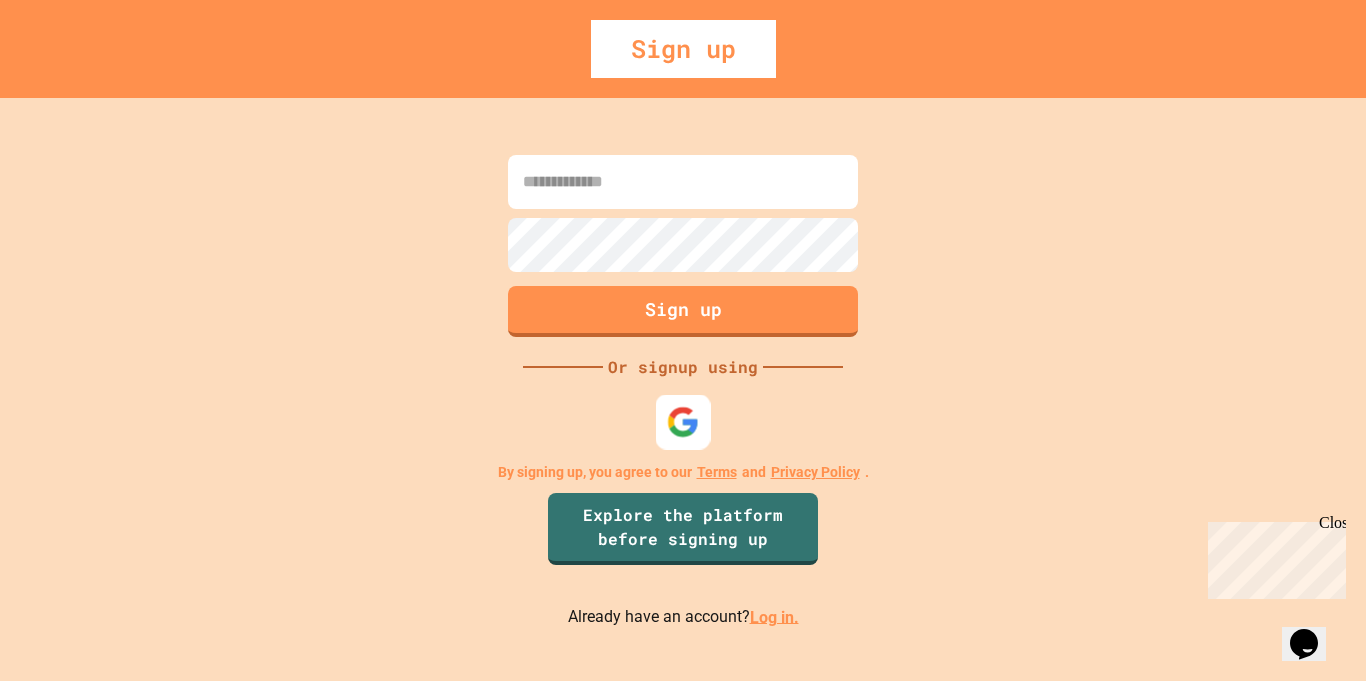 click at bounding box center (683, 421) 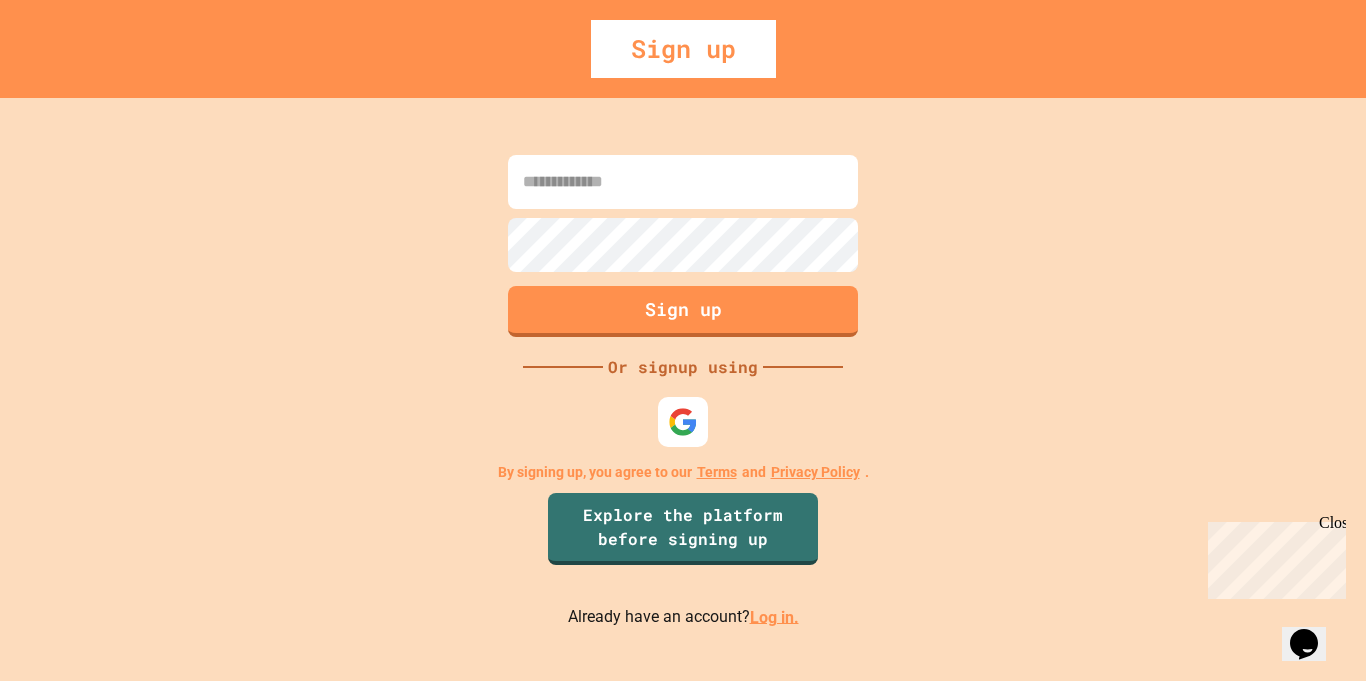 click at bounding box center (683, 182) 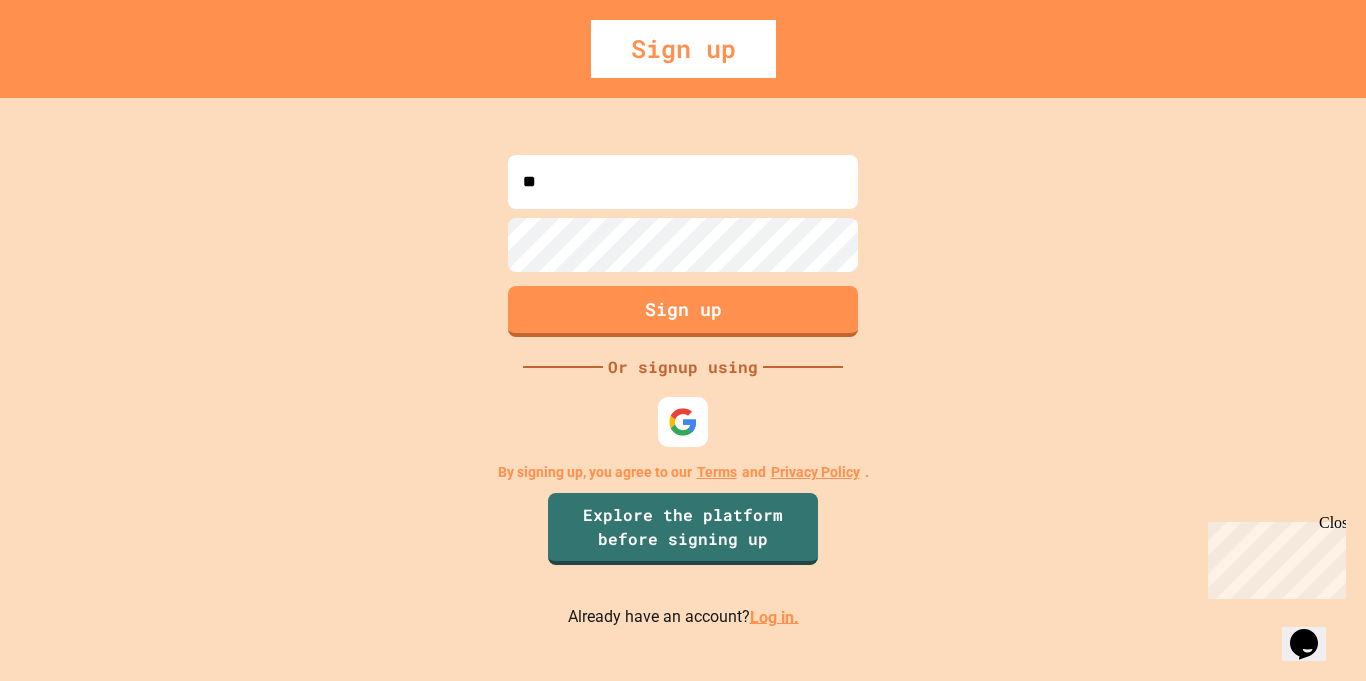 type on "*" 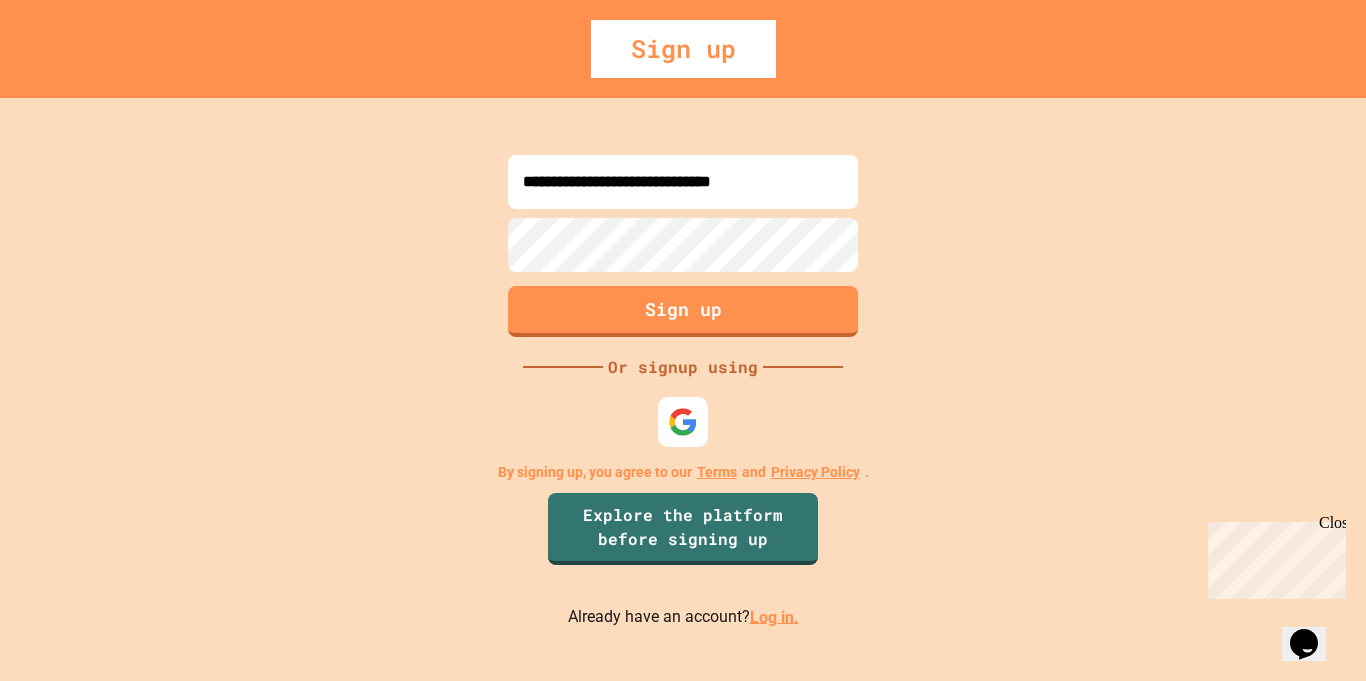 type on "**********" 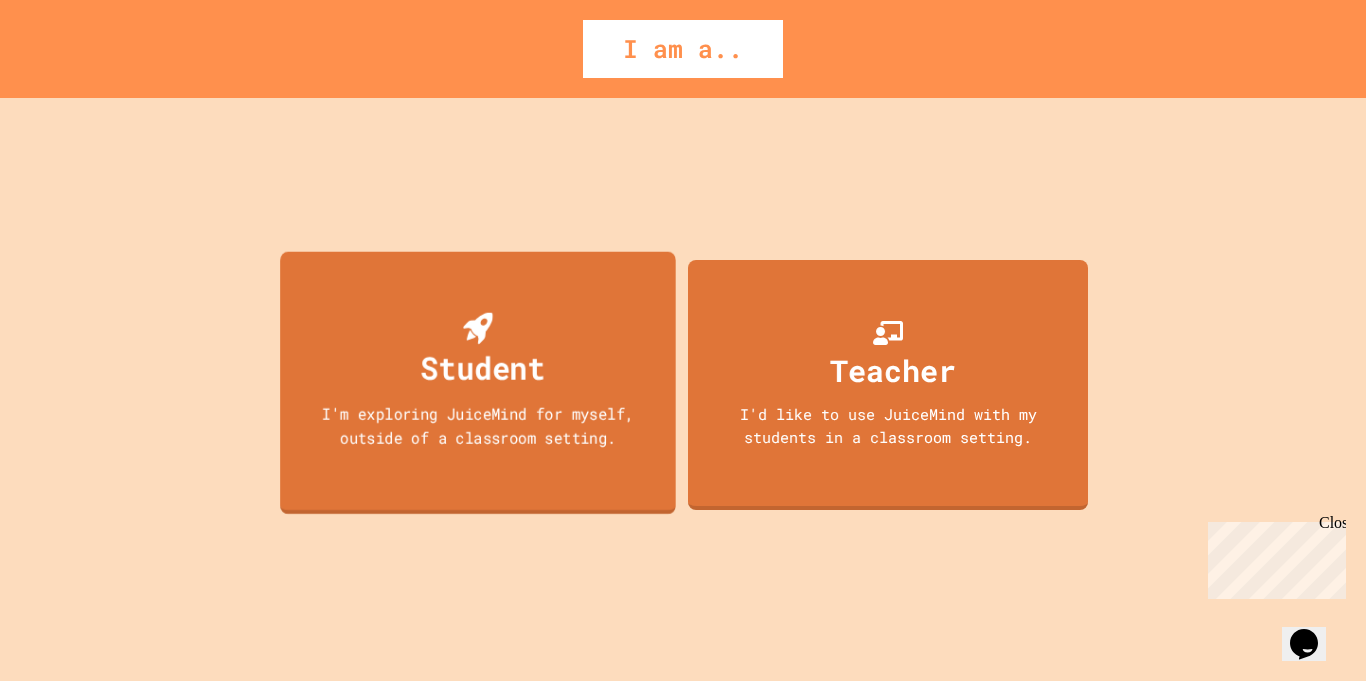 click on "I'm exploring JuiceMind for myself, outside of a classroom setting." at bounding box center [478, 424] 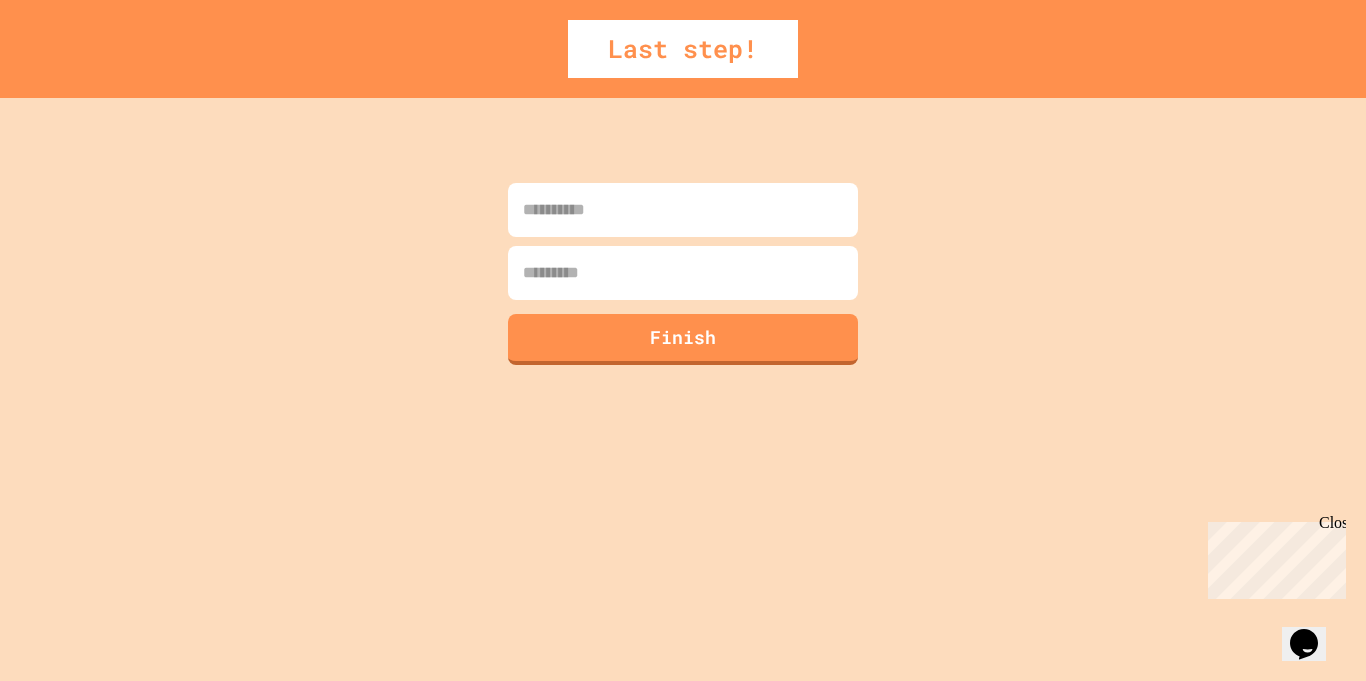 click at bounding box center (683, 239) 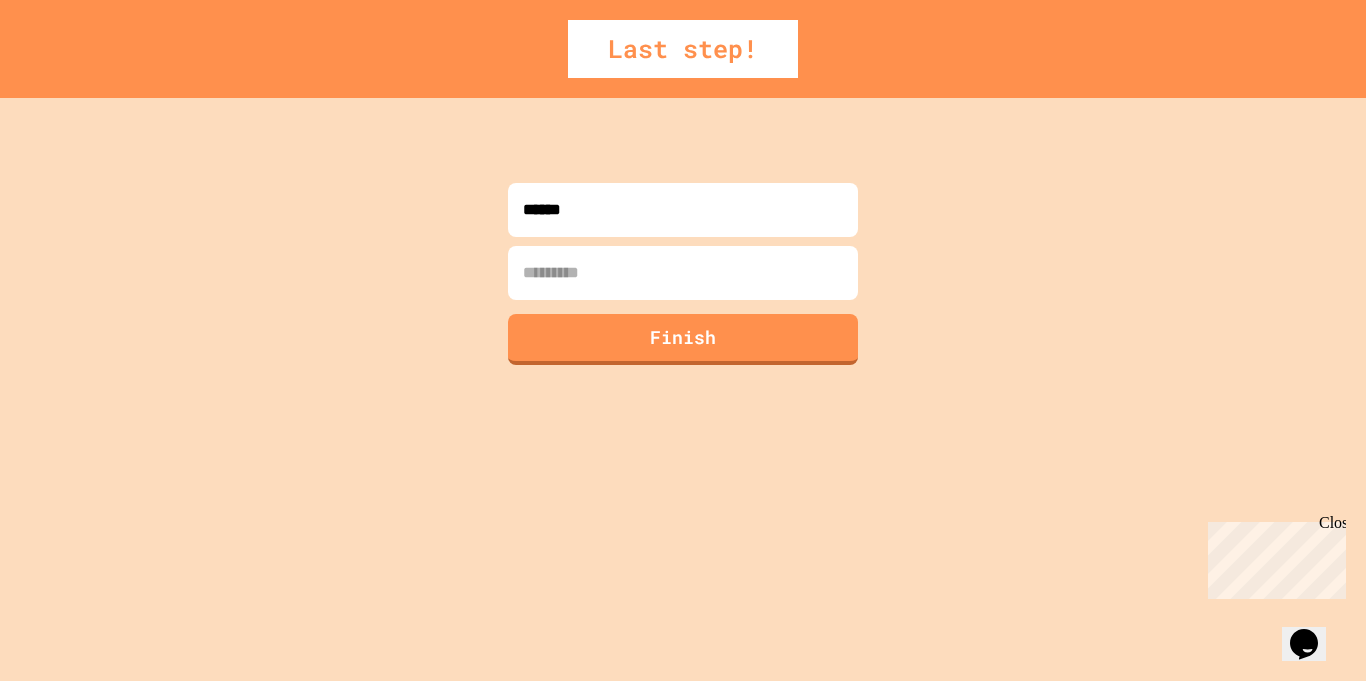 type on "******" 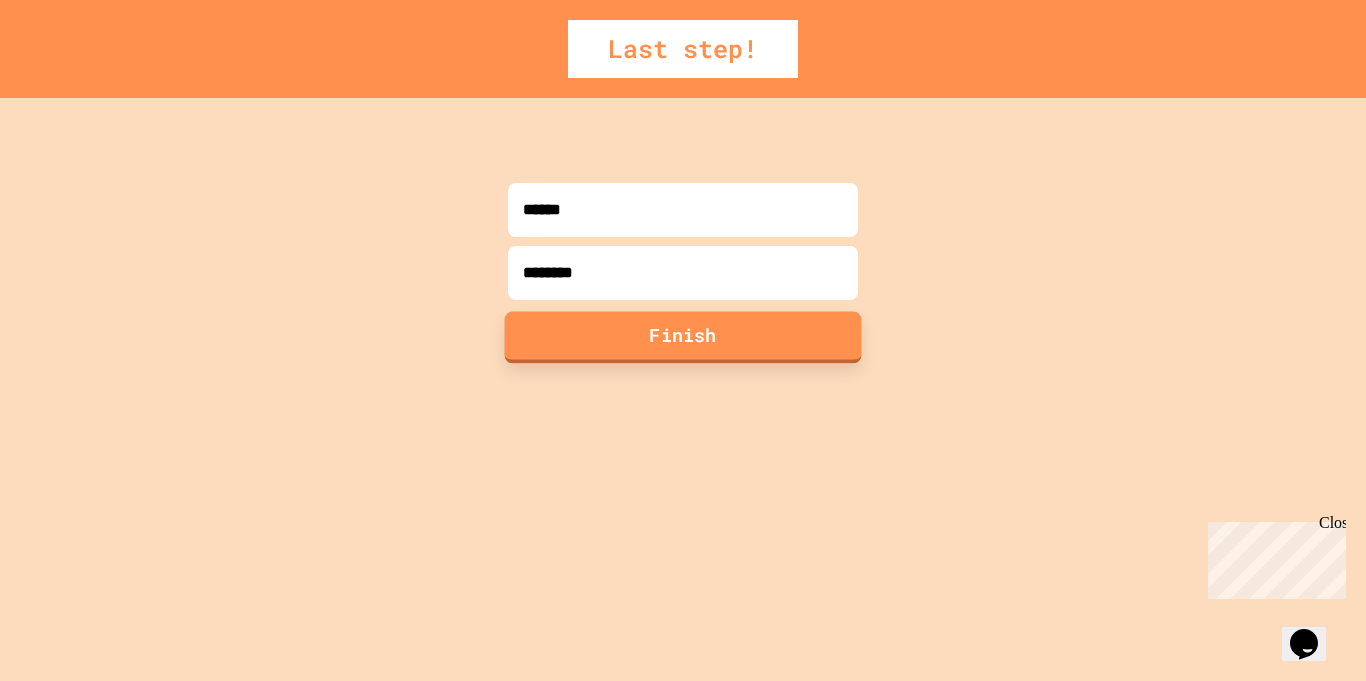 type on "********" 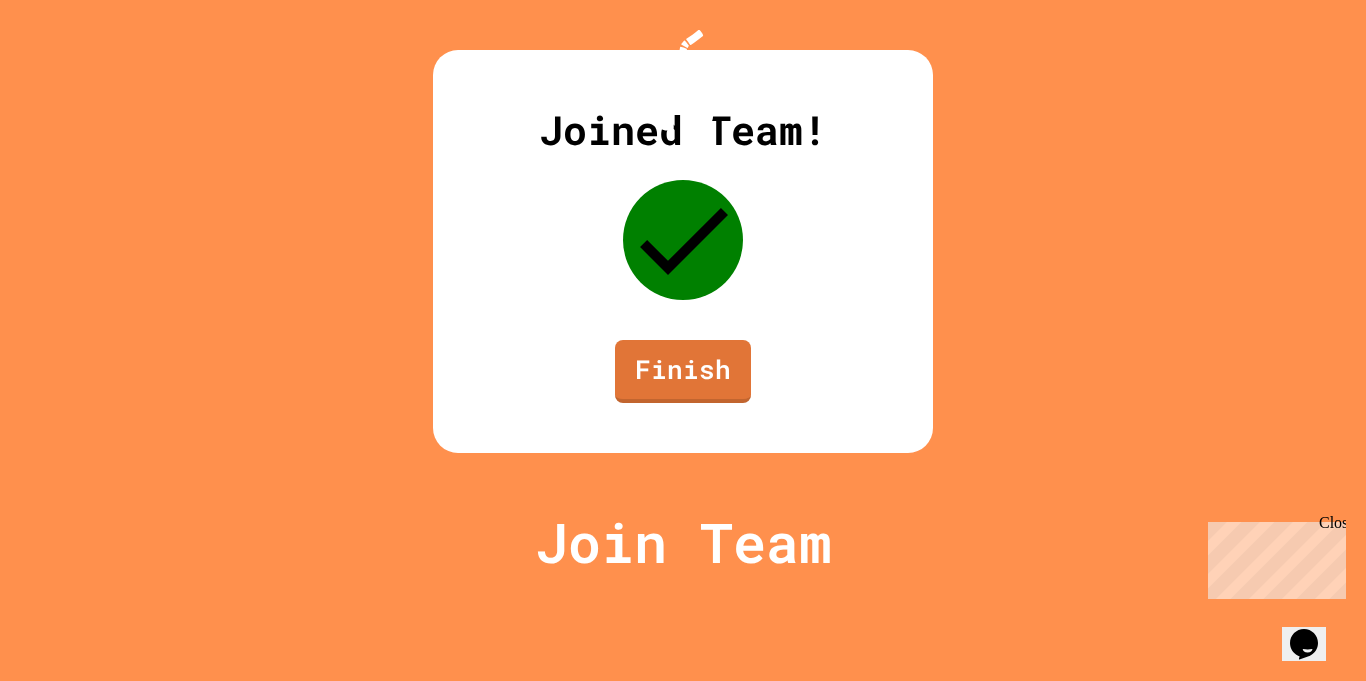 click on "Finish" at bounding box center (683, 371) 